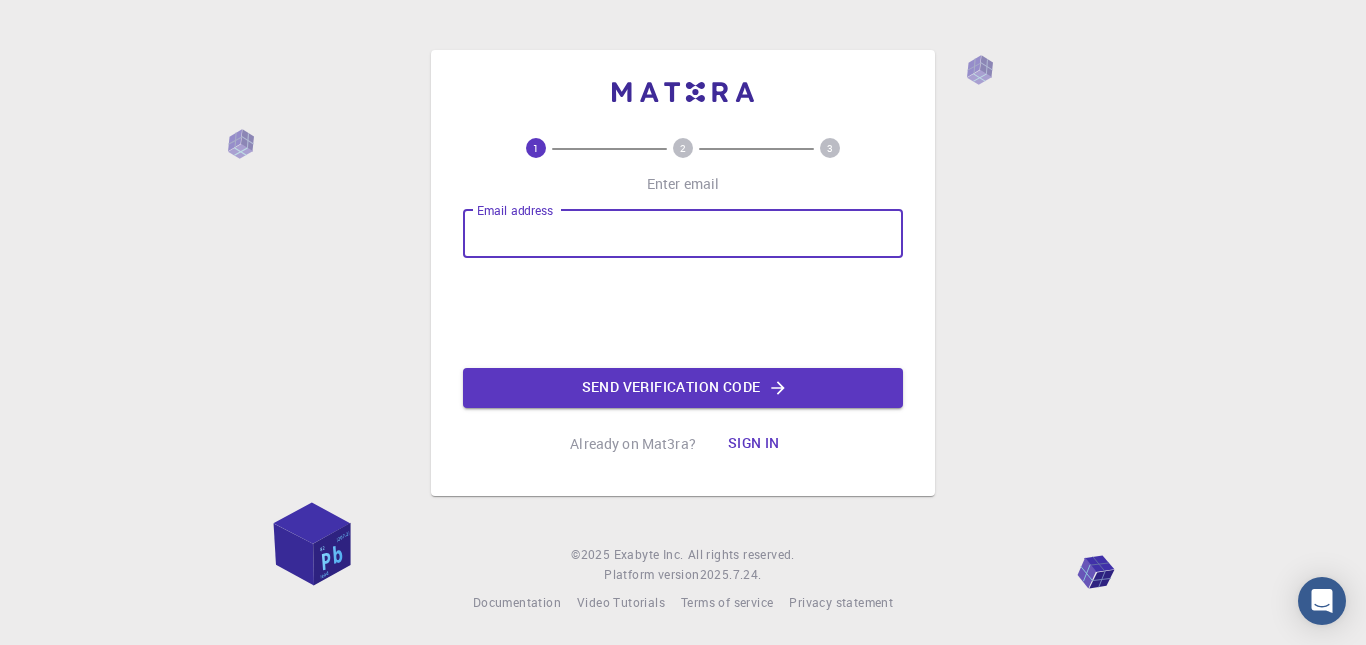 scroll, scrollTop: 0, scrollLeft: 0, axis: both 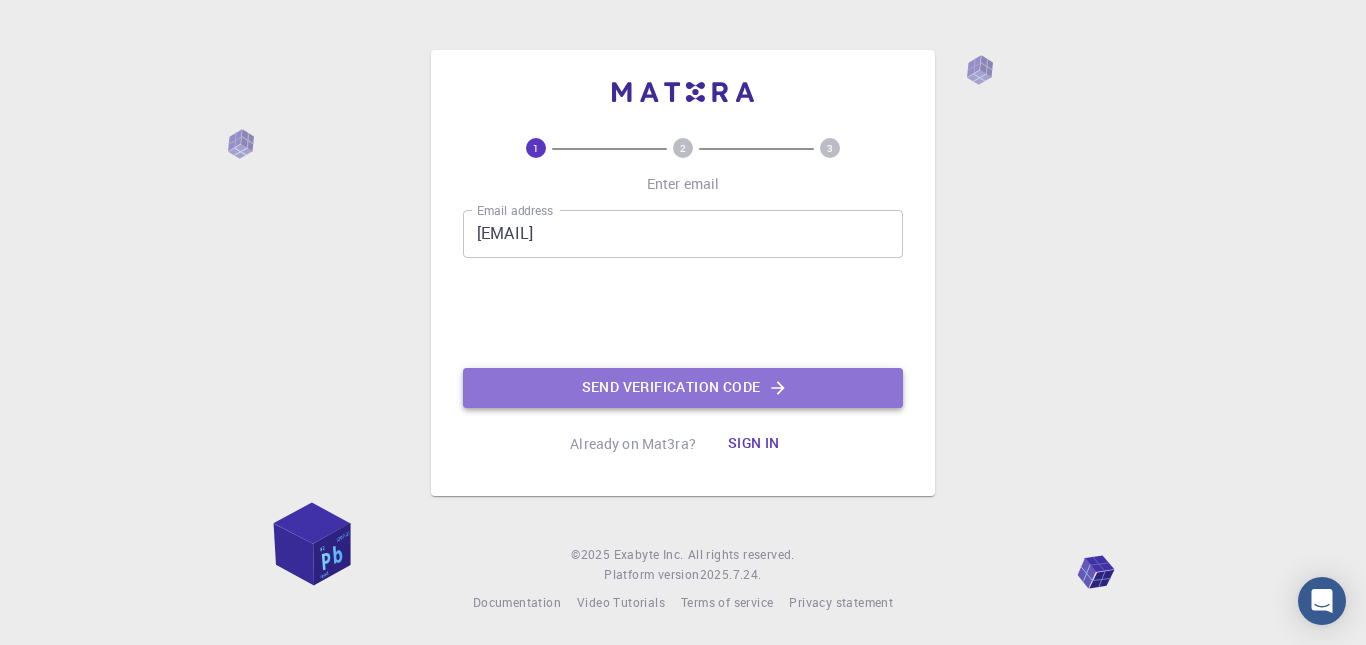 click on "Send verification code" 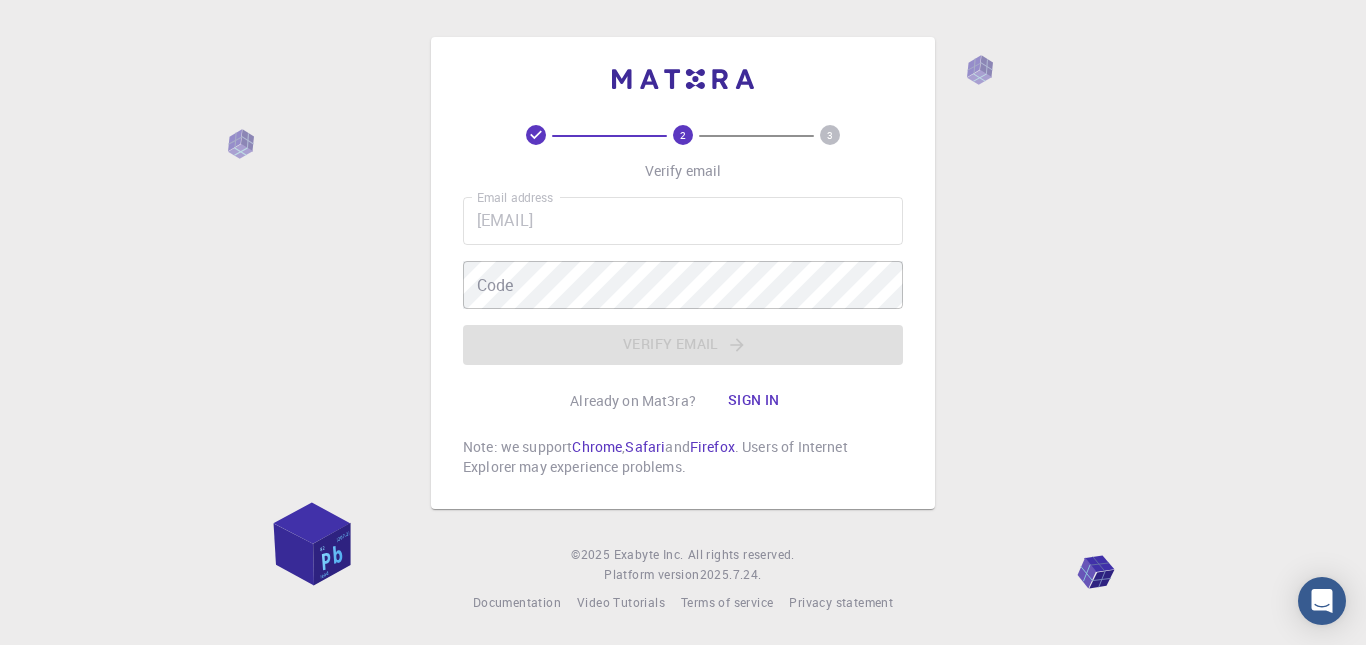 drag, startPoint x: 947, startPoint y: 108, endPoint x: 940, endPoint y: 94, distance: 15.652476 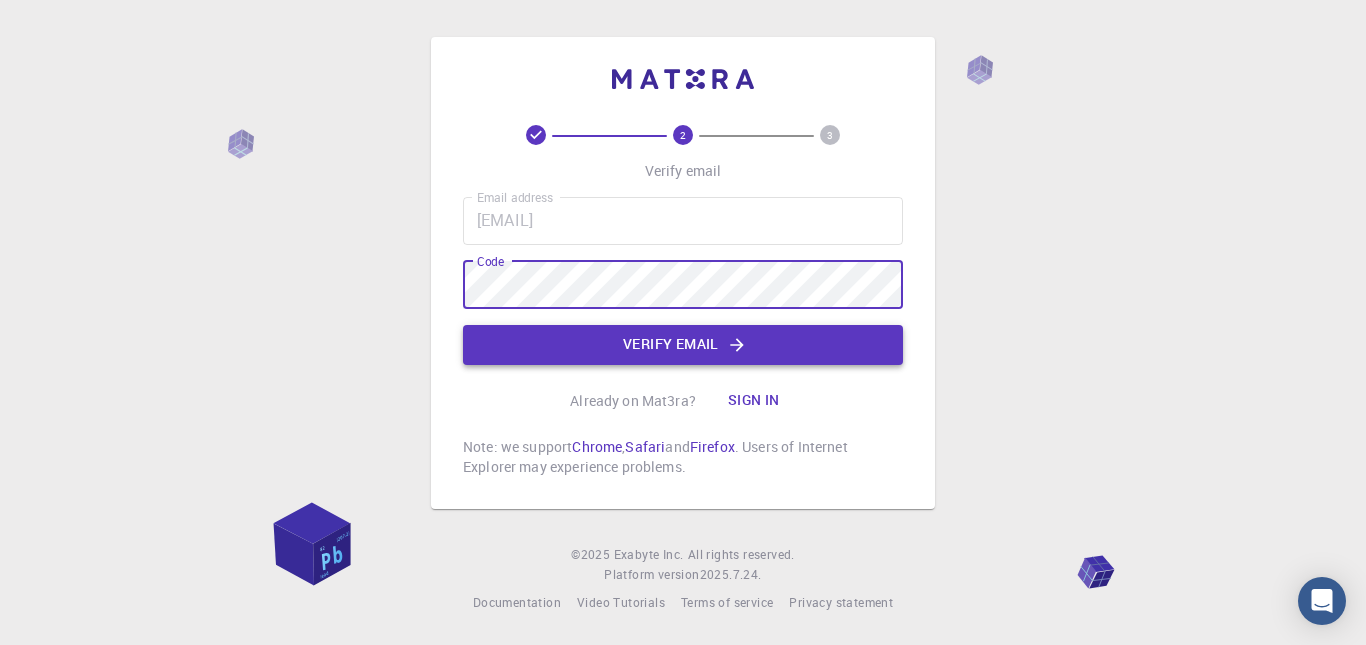 click on "Verify email" 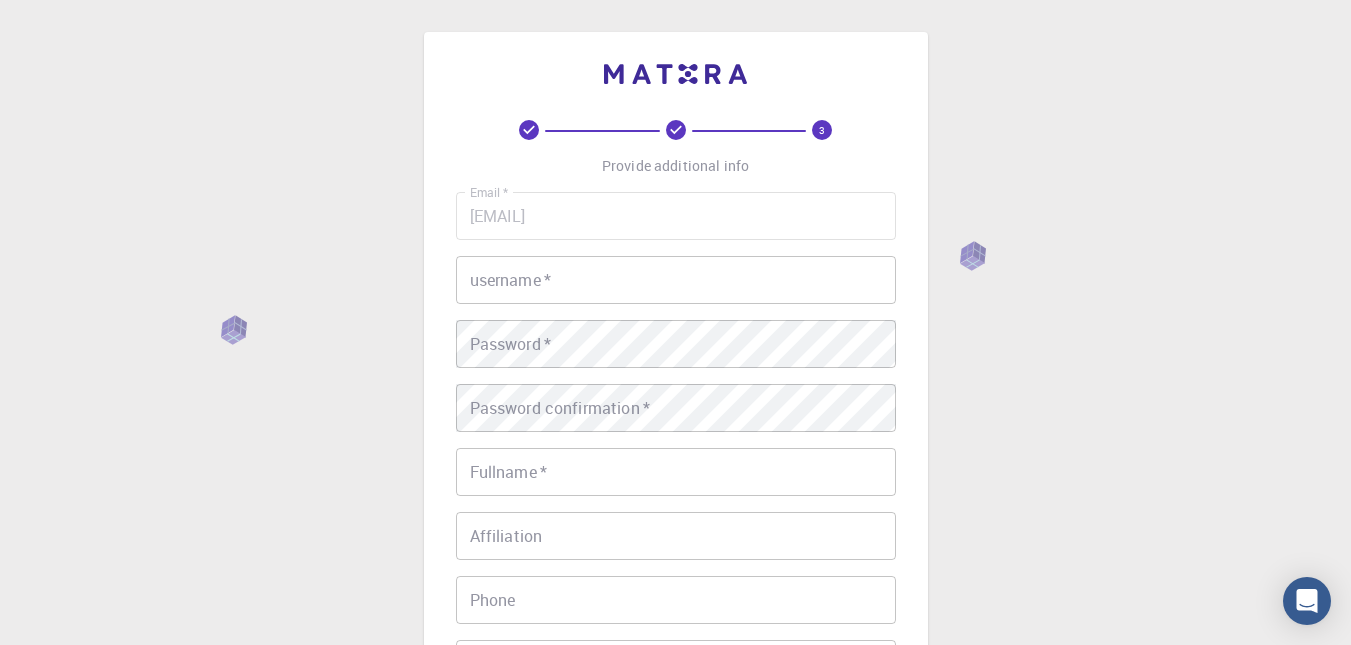 click on "username   *" at bounding box center (676, 280) 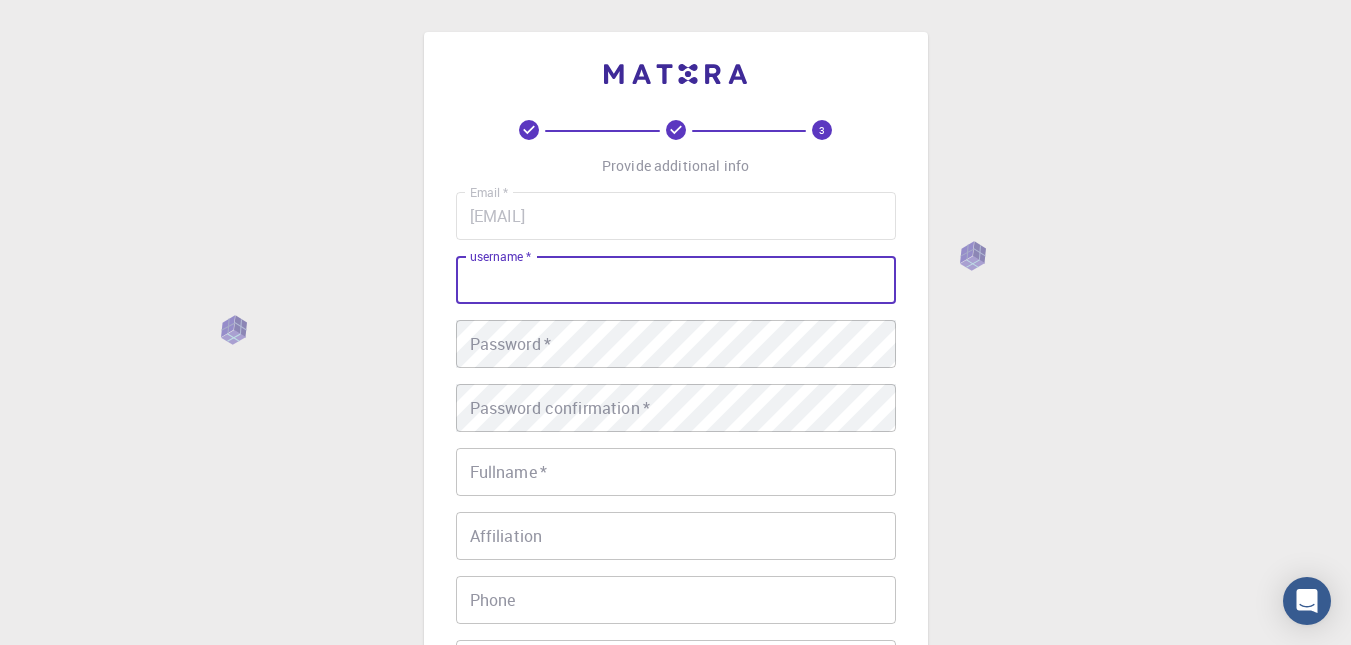 click on "username   *" at bounding box center (676, 280) 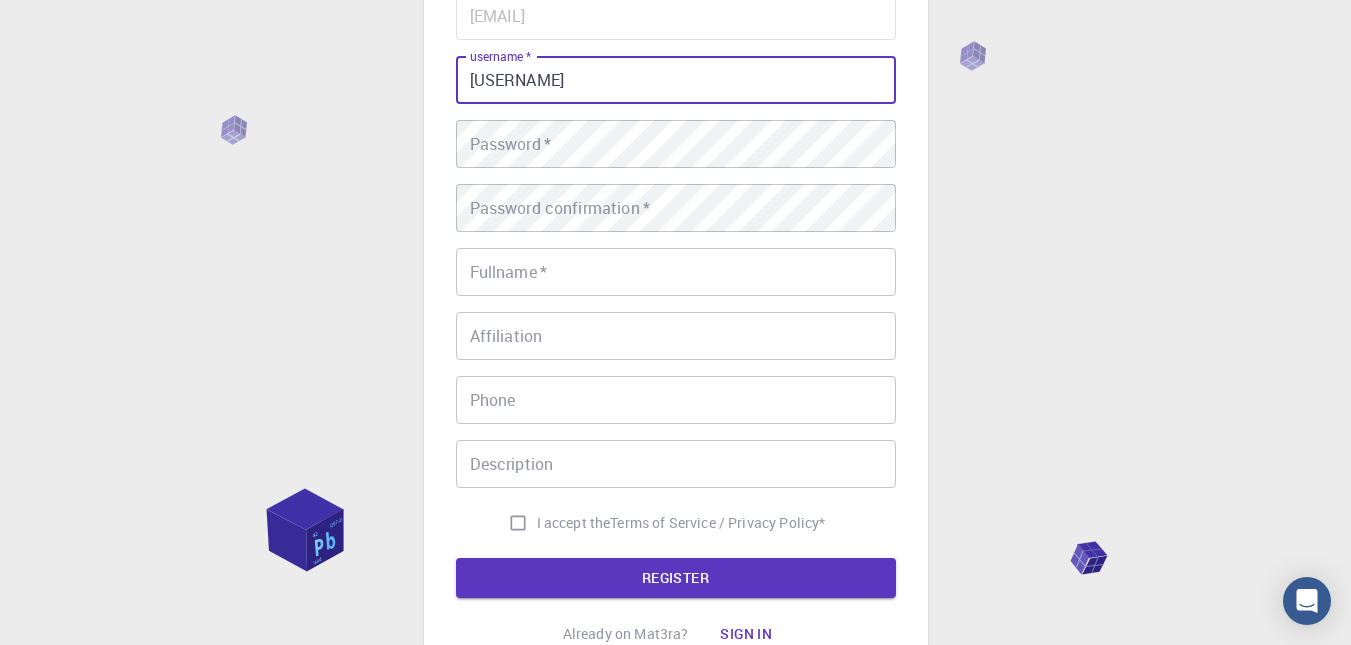 type on "[EMAIL]" 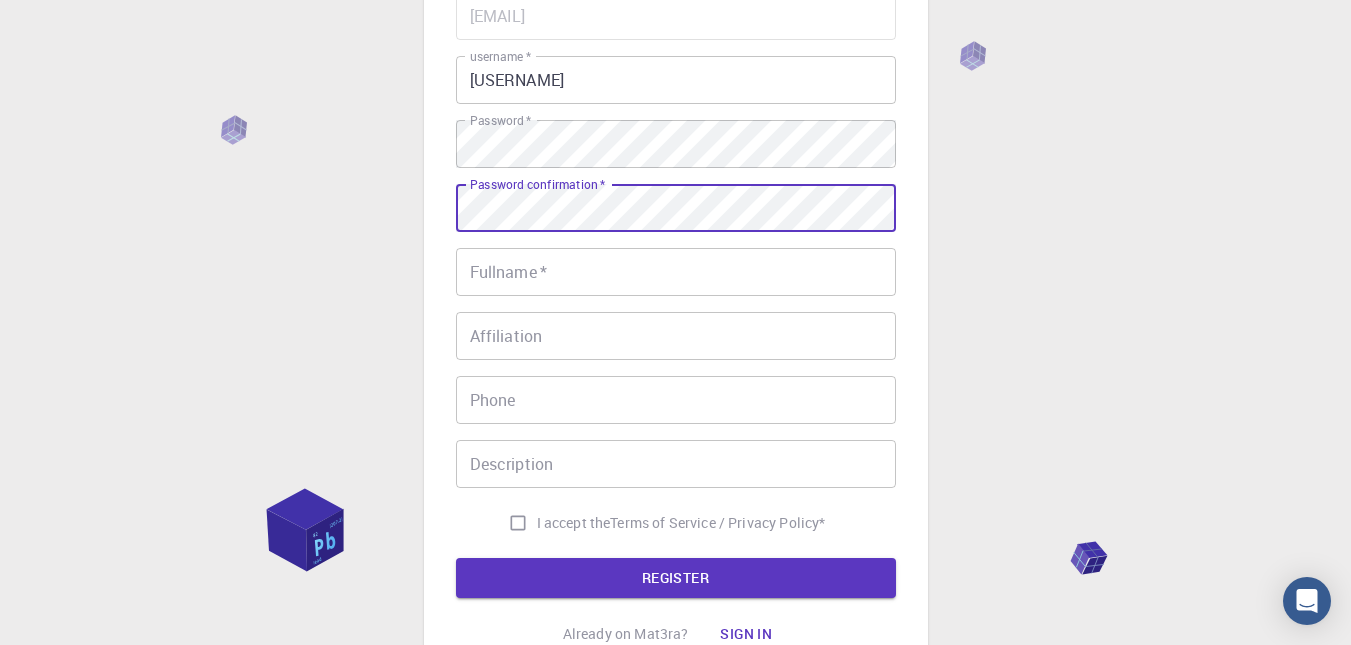 click on "Password confirmation   * Password confirmation   *" at bounding box center [676, 208] 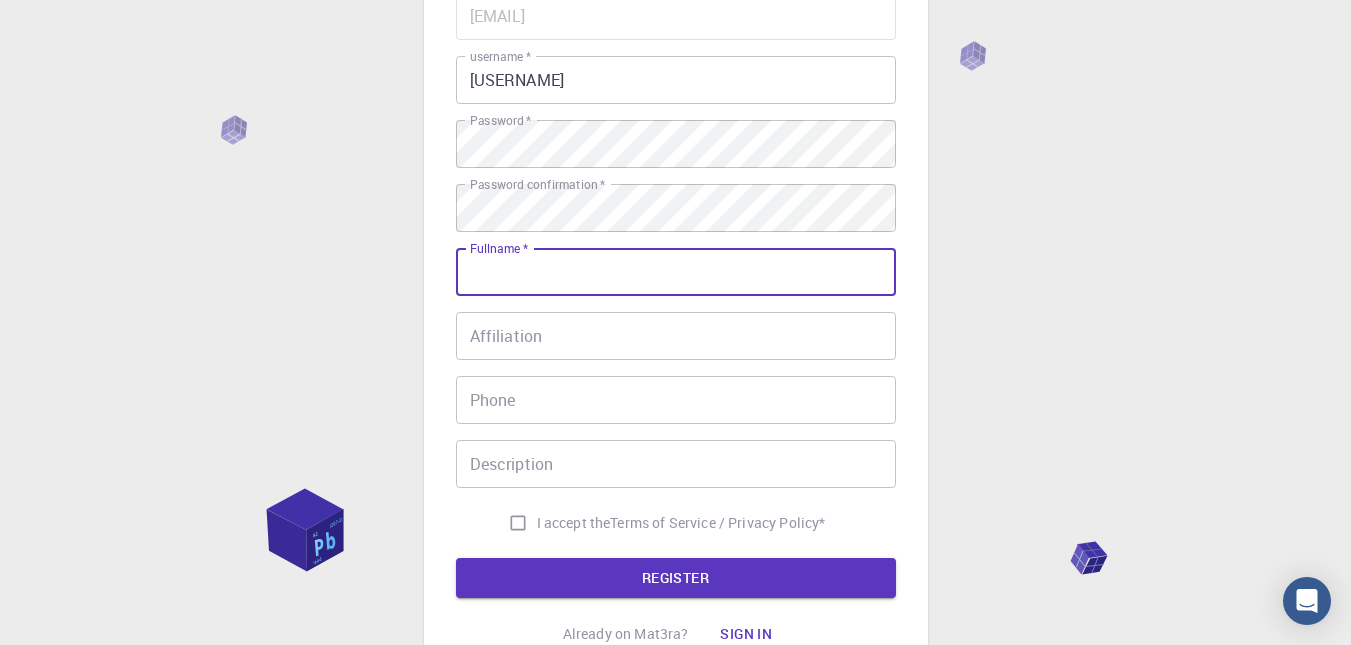 type on "[FIRST] [MIDDLE] [LAST] [LAST]" 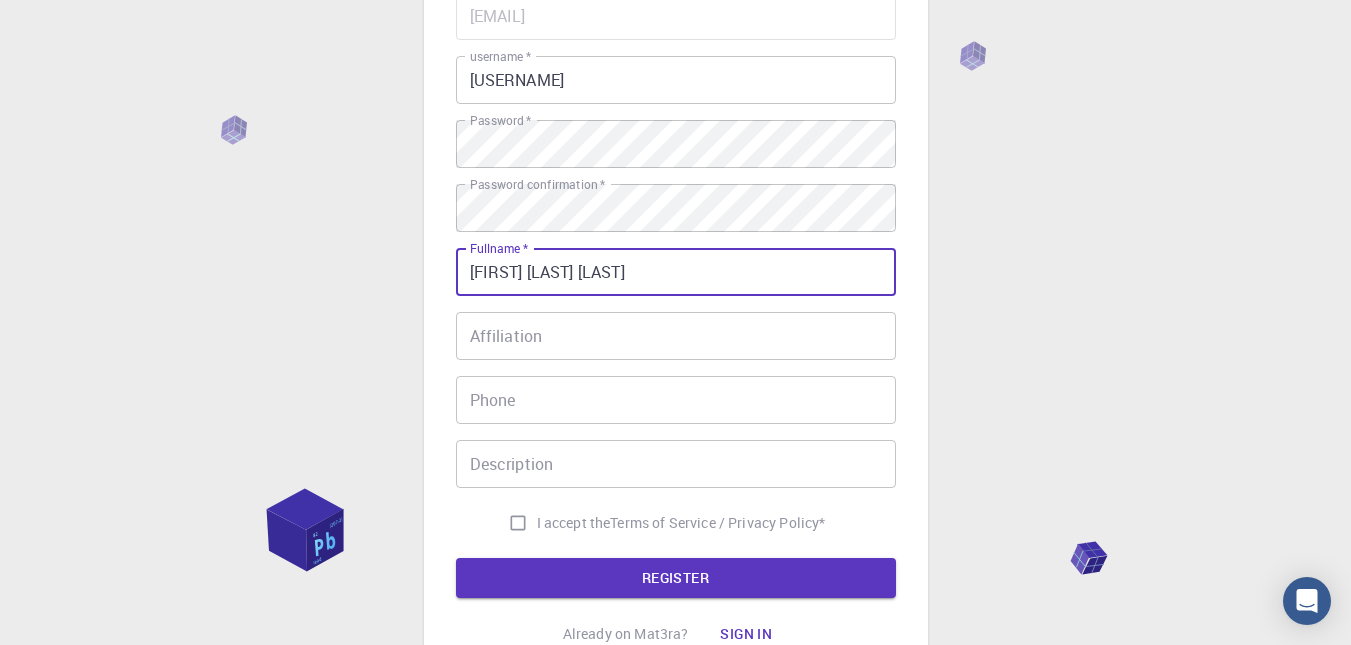 click on "Affiliation" at bounding box center (676, 336) 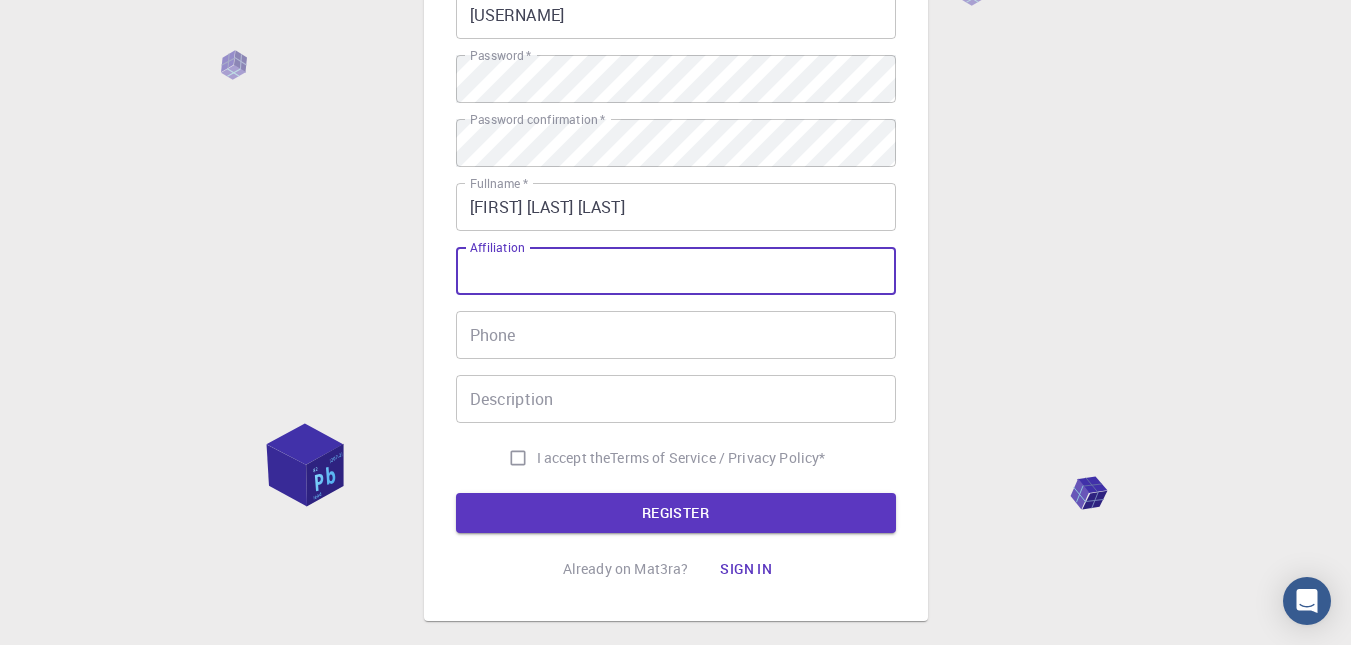 scroll, scrollTop: 300, scrollLeft: 0, axis: vertical 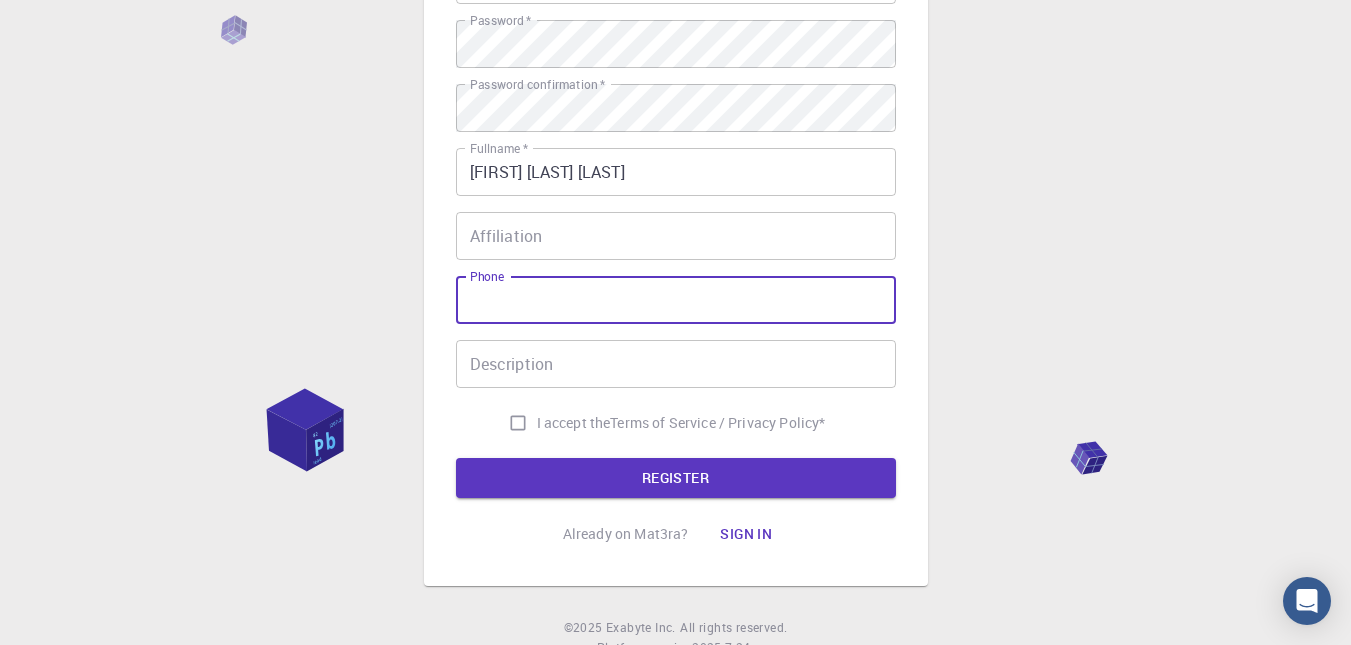 click on "Phone" at bounding box center (676, 300) 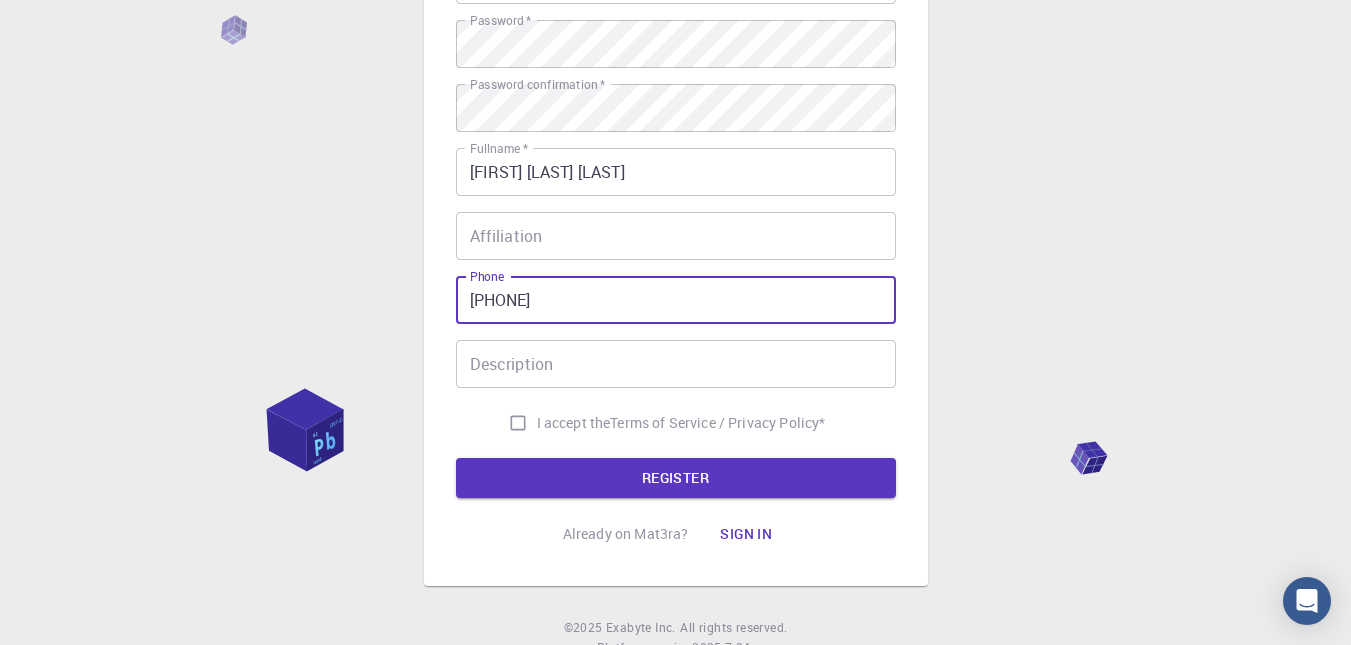 type on "88440213" 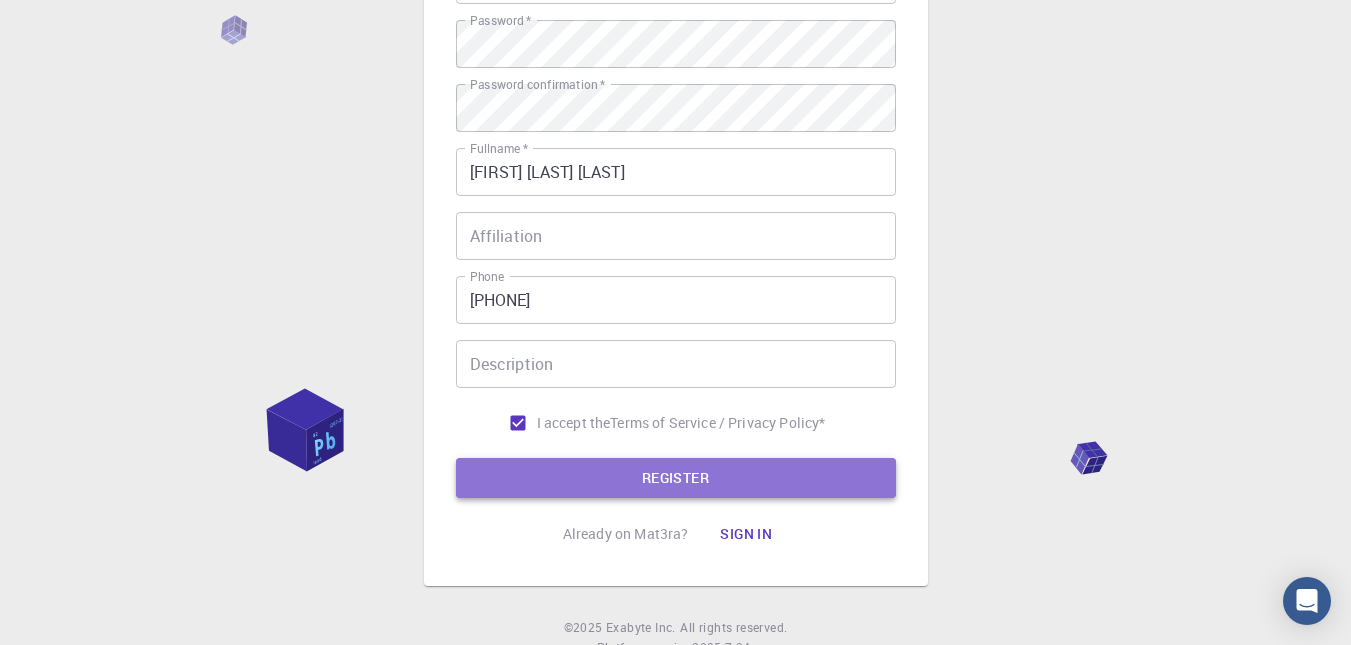 click on "REGISTER" at bounding box center (676, 478) 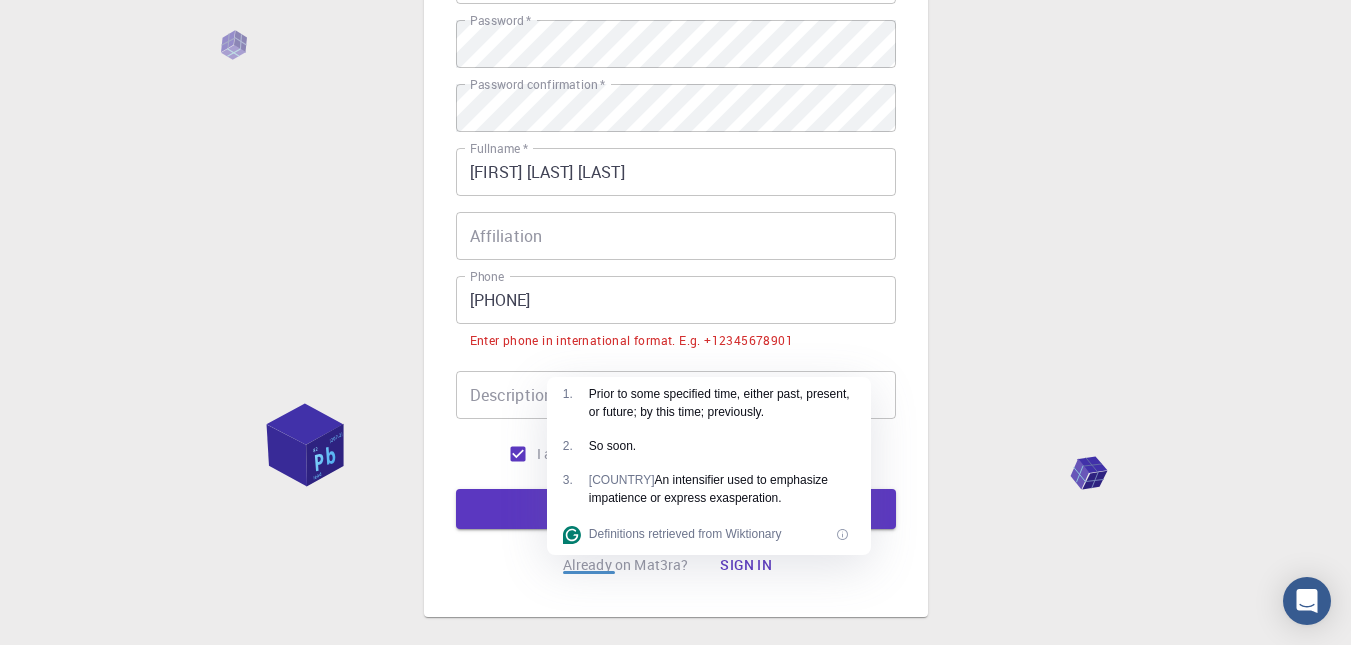 click on "88440213" at bounding box center (676, 300) 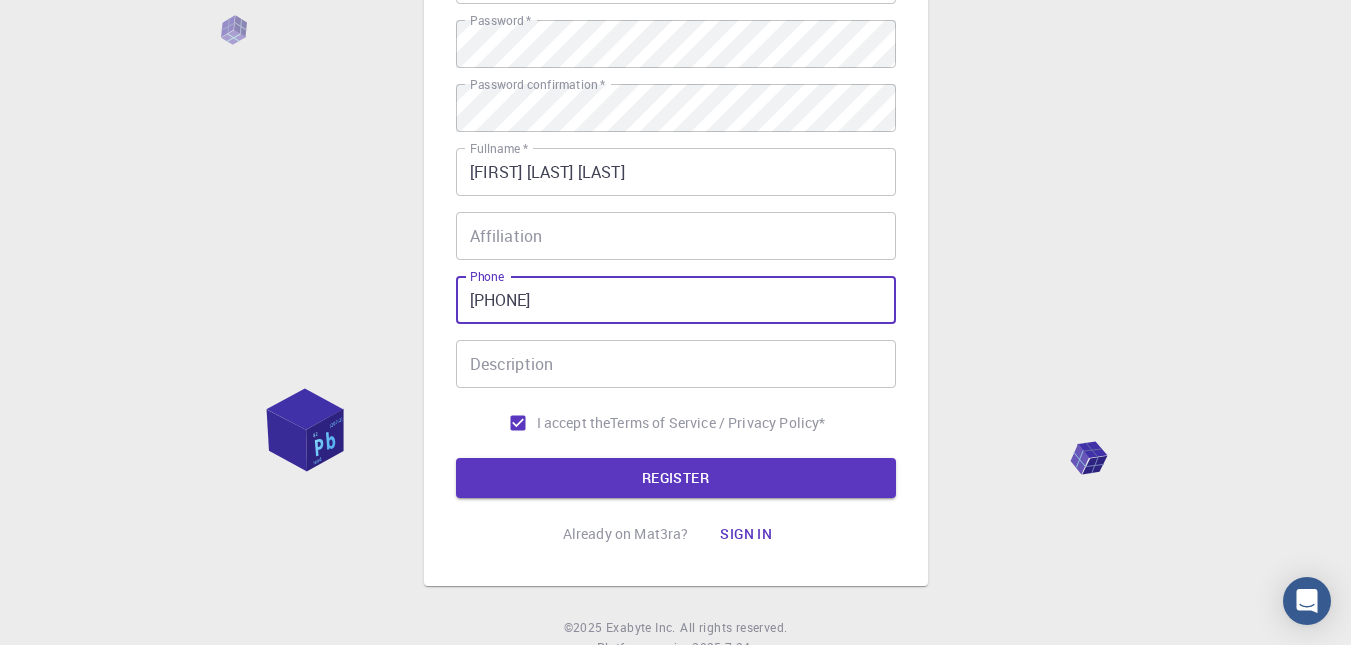 click on "+40488440213" at bounding box center [676, 300] 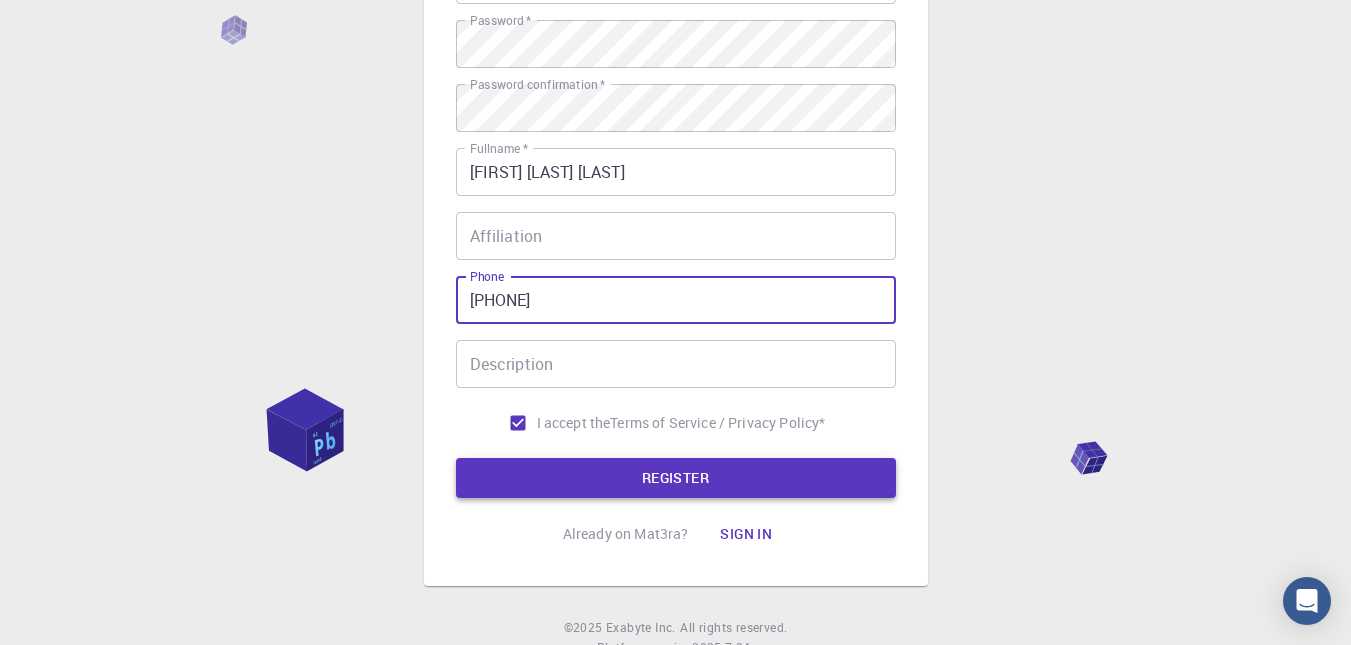 type on "+50488440213" 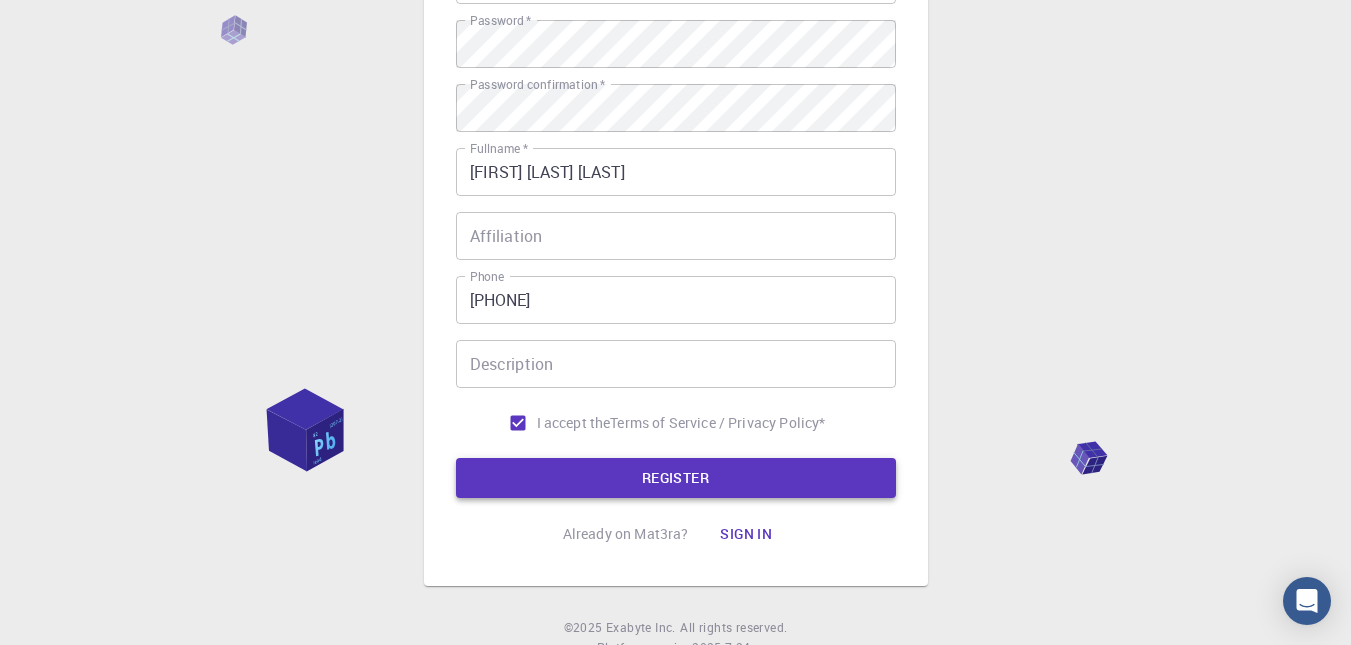 scroll, scrollTop: 0, scrollLeft: 0, axis: both 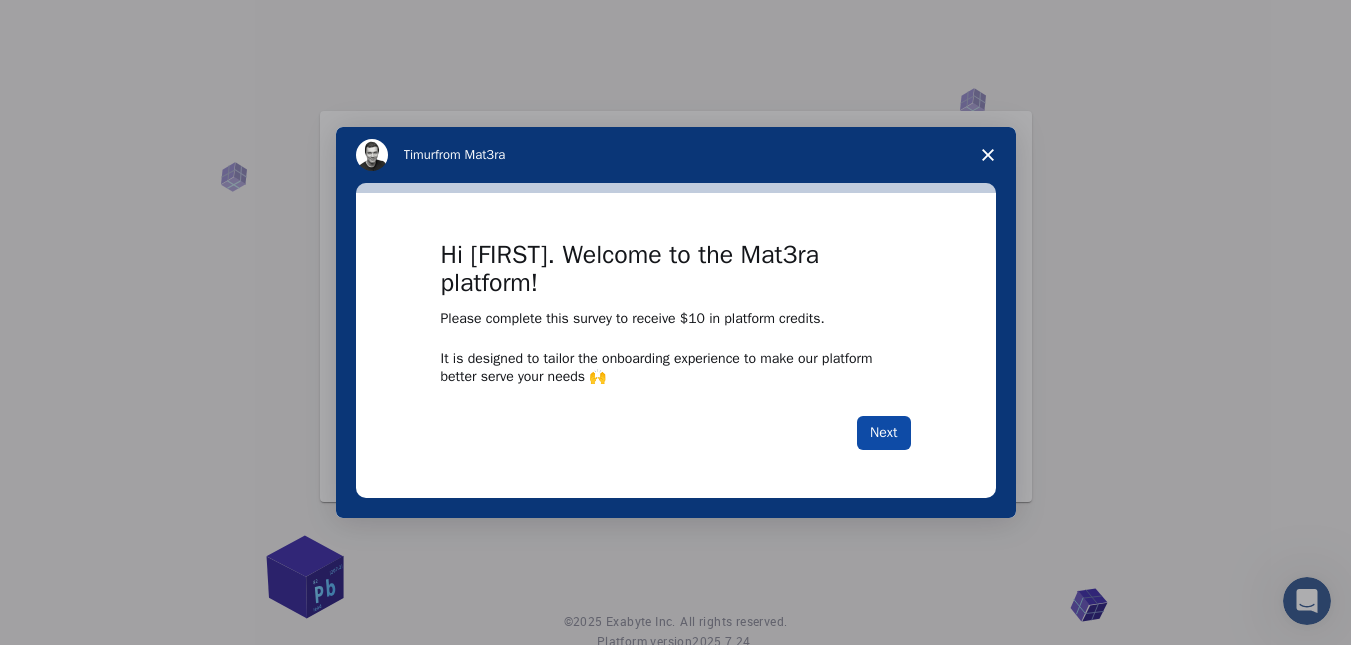 click on "Next" at bounding box center [883, 433] 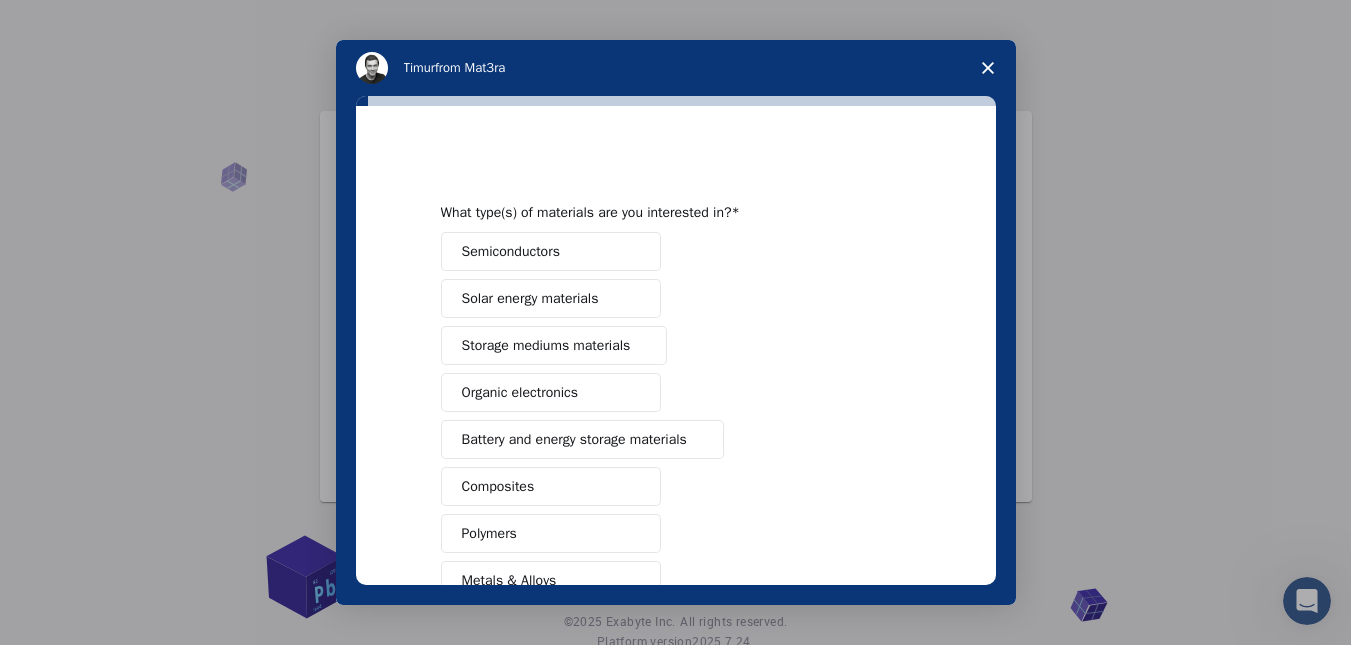 click at bounding box center (988, 68) 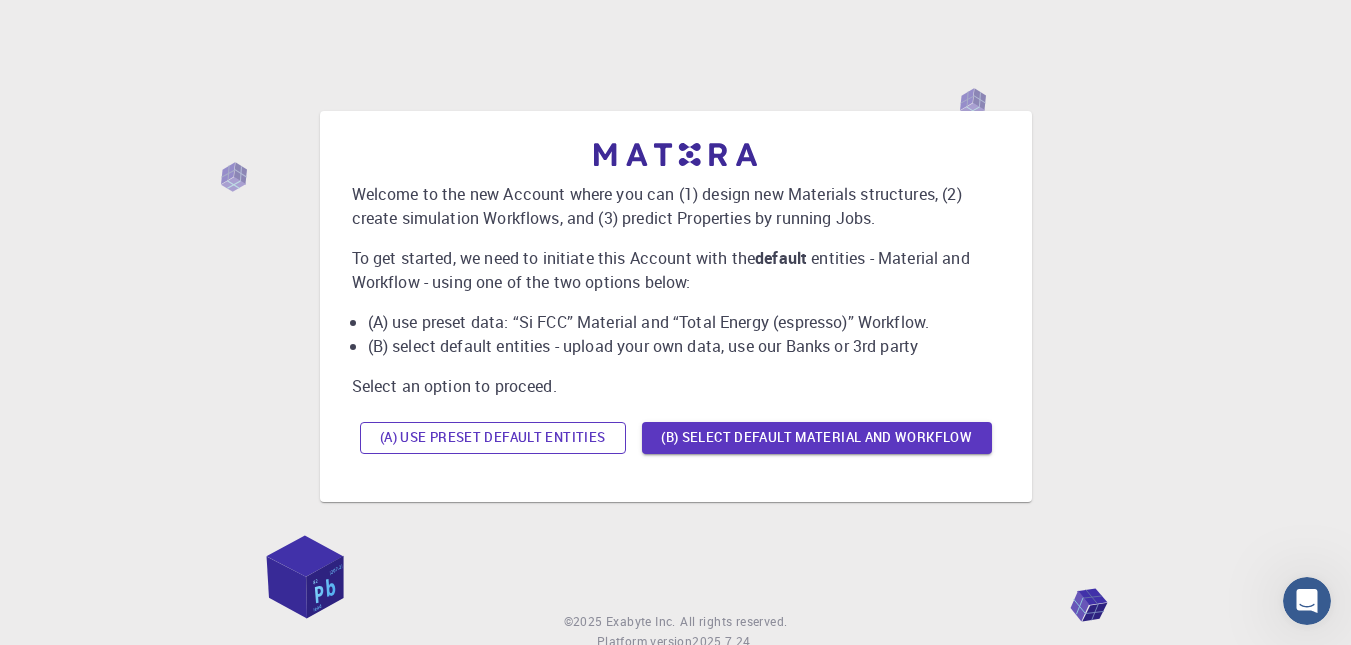 click on "(A) Use preset default entities" at bounding box center (493, 438) 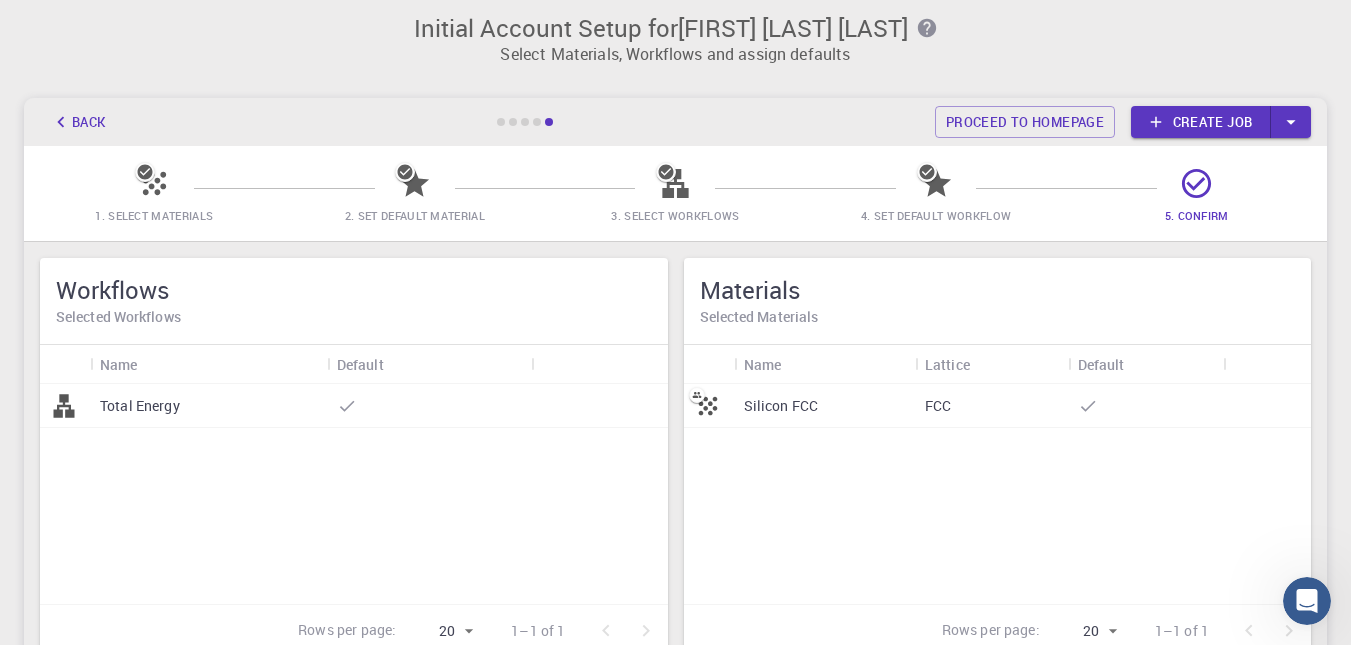scroll, scrollTop: 0, scrollLeft: 0, axis: both 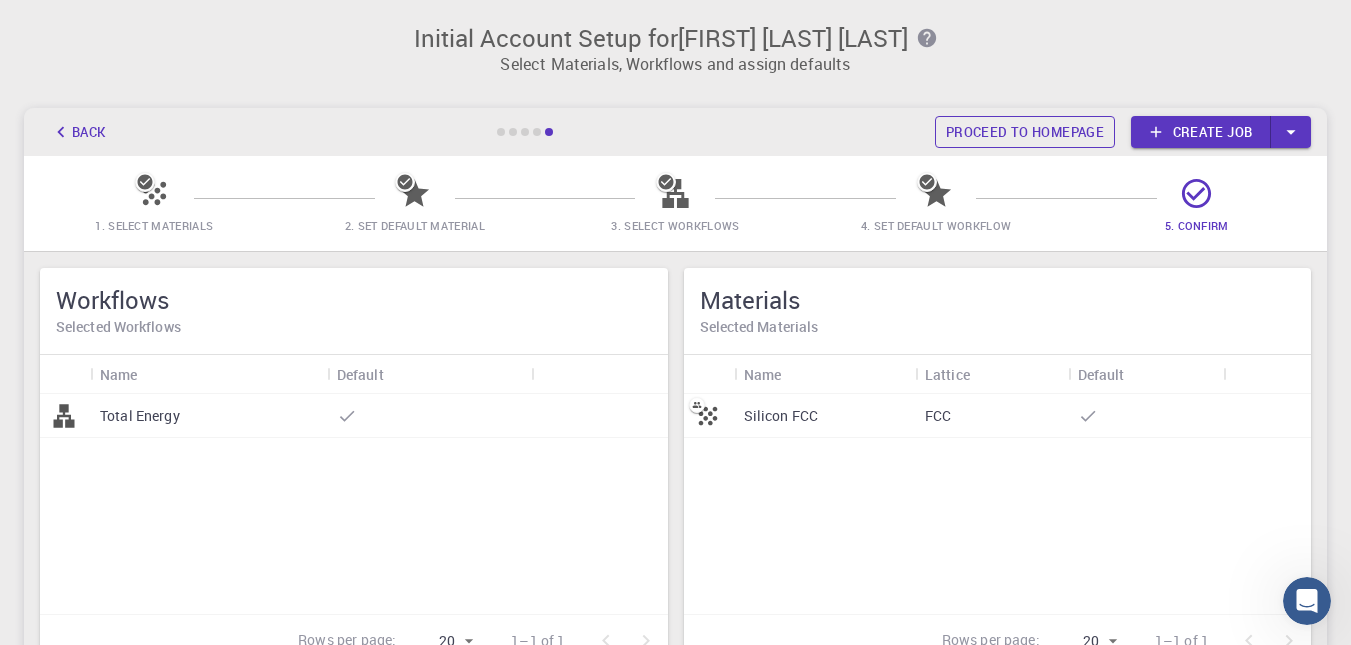 click on "Proceed to homepage" at bounding box center (1025, 132) 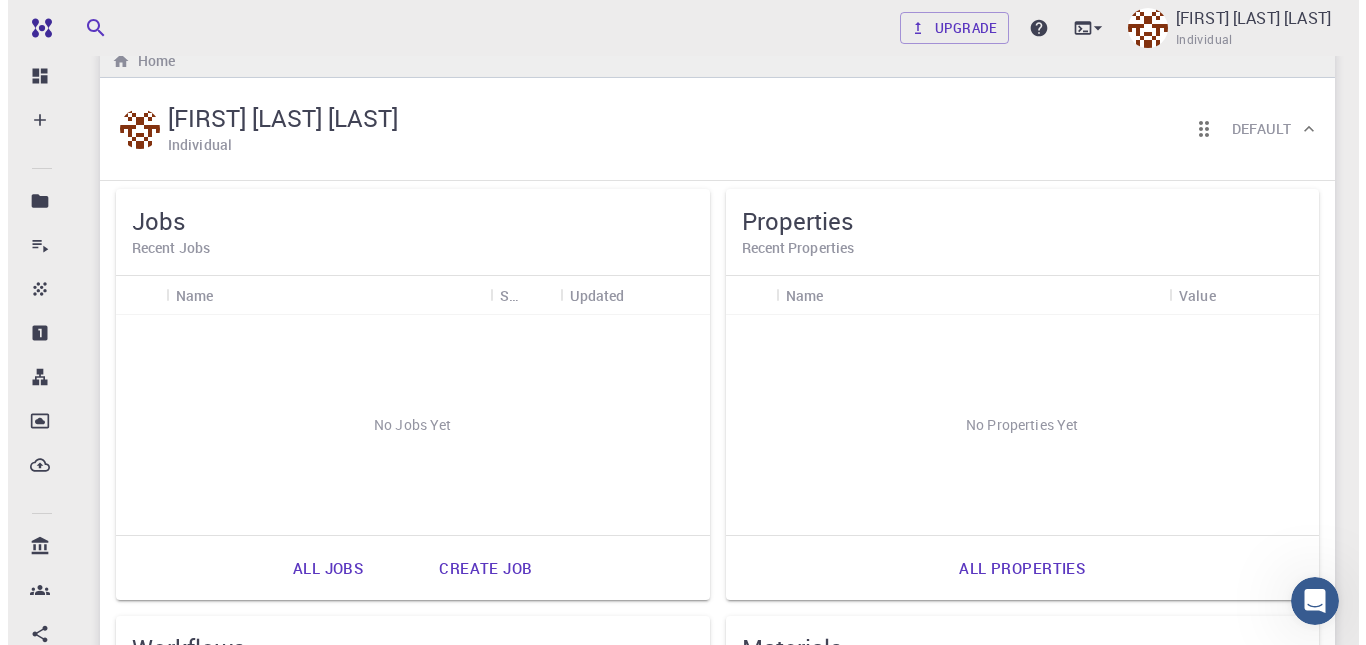 scroll, scrollTop: 0, scrollLeft: 0, axis: both 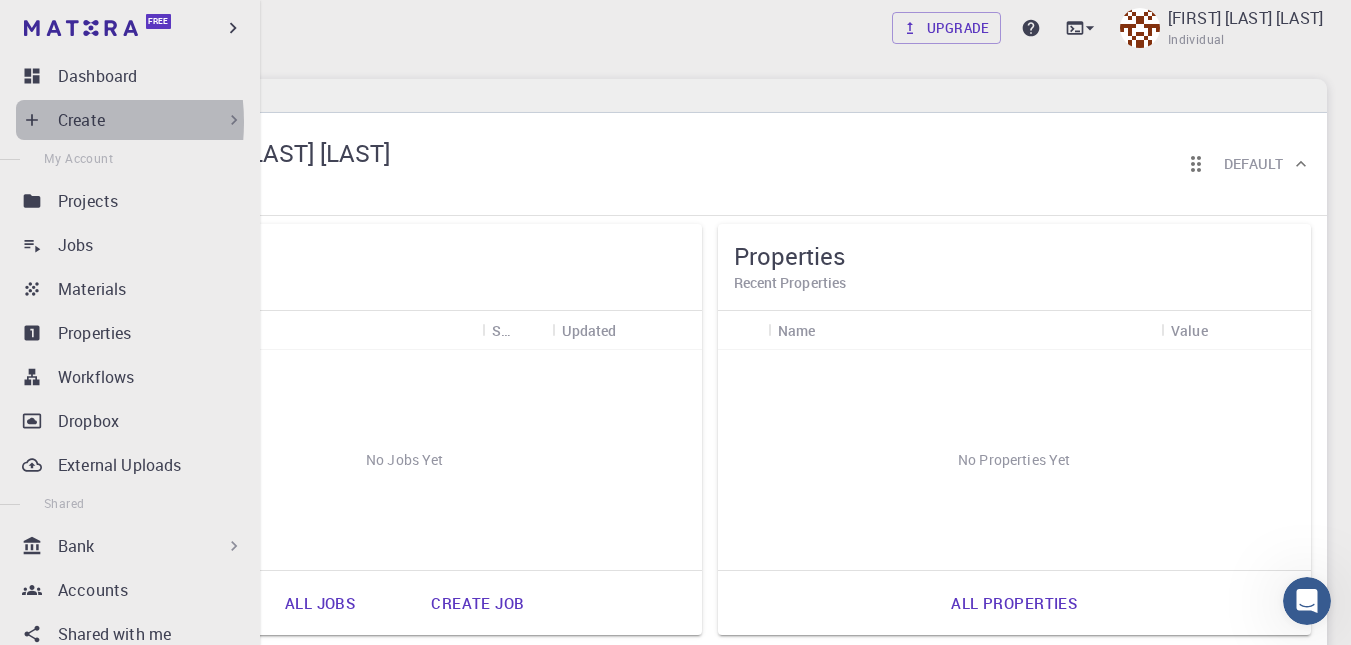 click 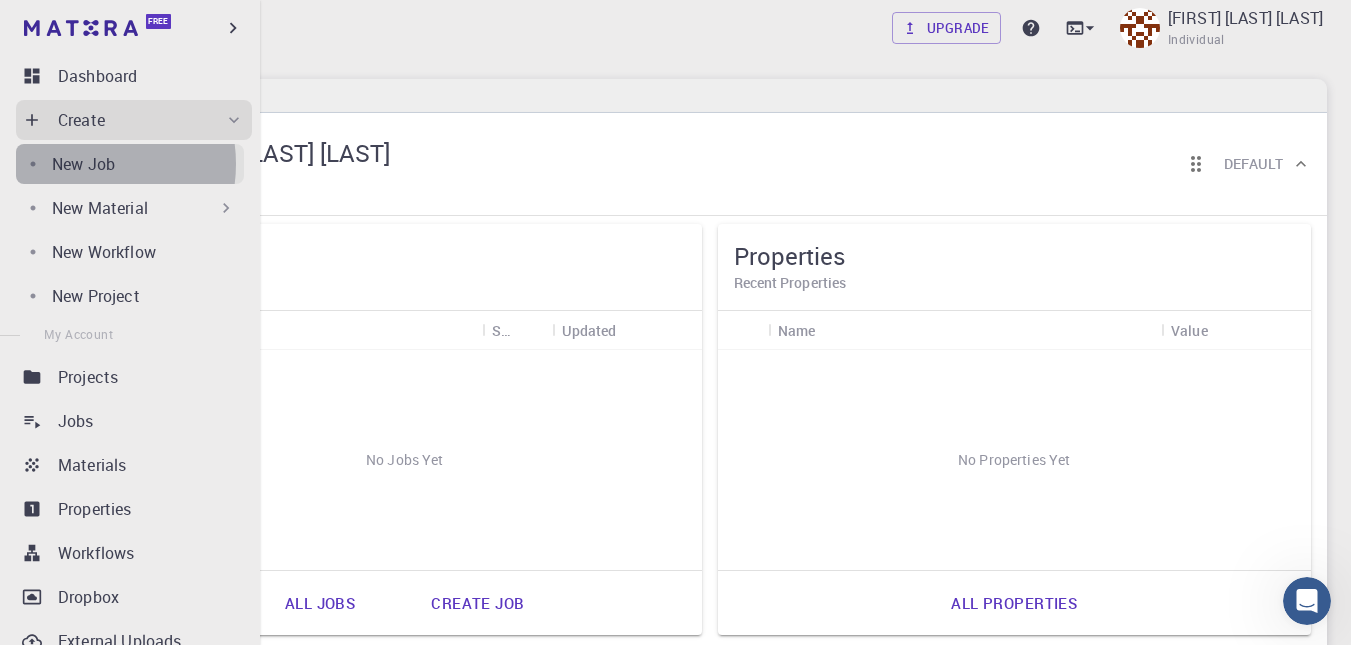click on "New Job" at bounding box center (83, 164) 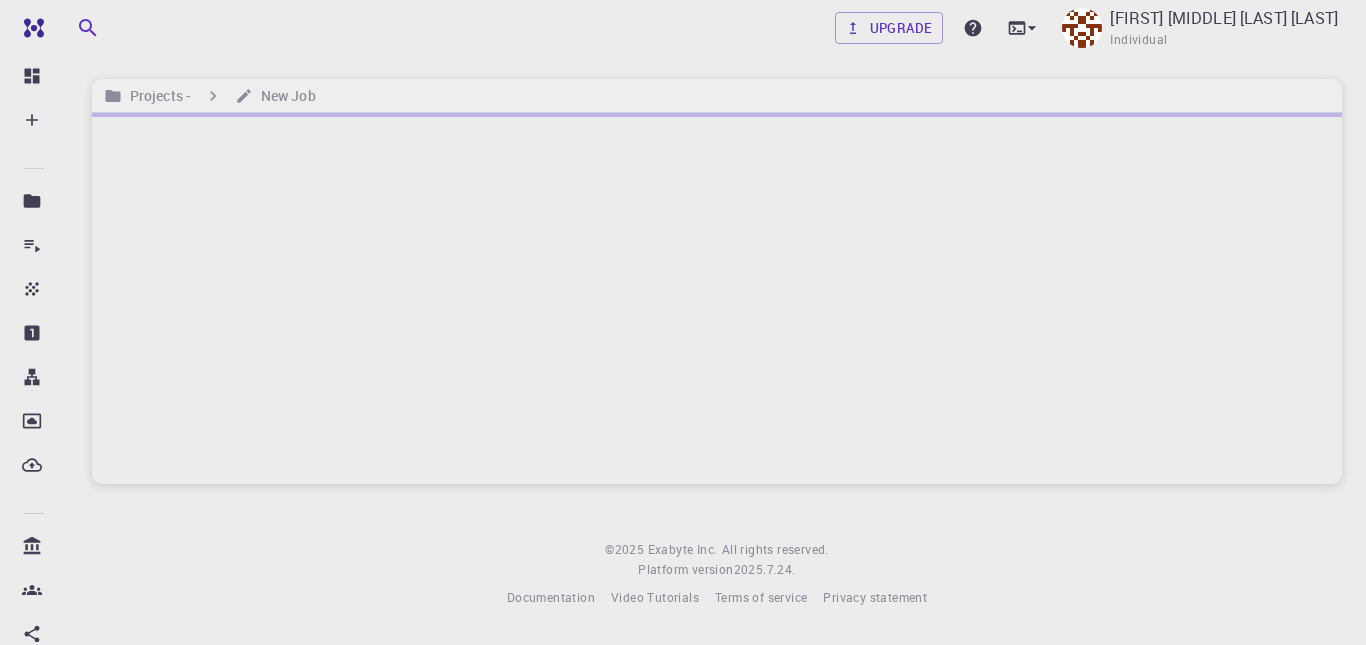 scroll, scrollTop: 0, scrollLeft: 0, axis: both 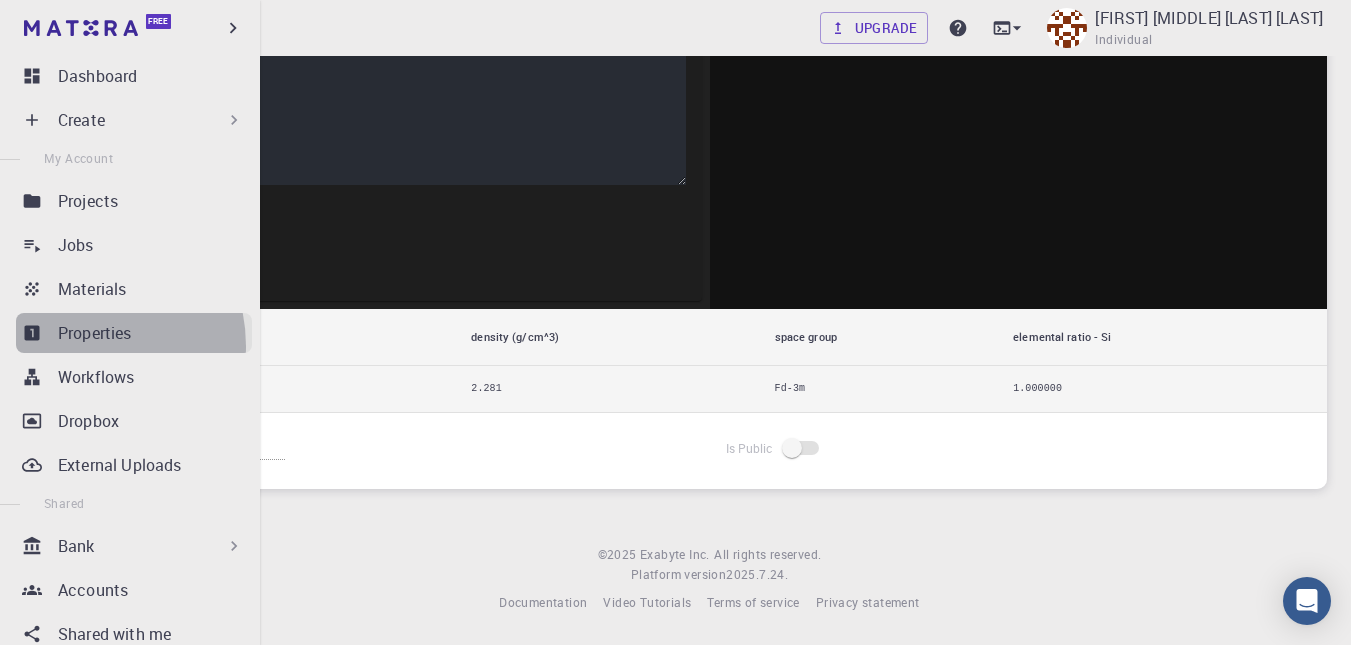 click on "Properties" at bounding box center [134, 333] 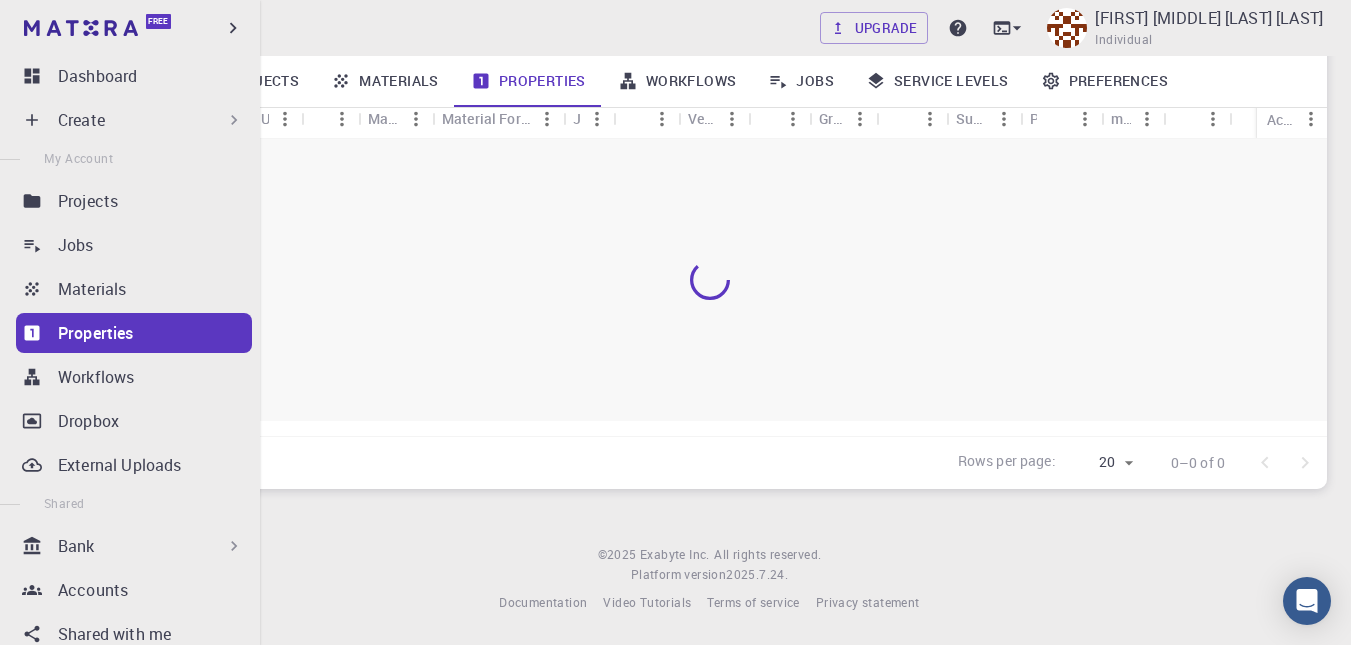 scroll, scrollTop: 273, scrollLeft: 0, axis: vertical 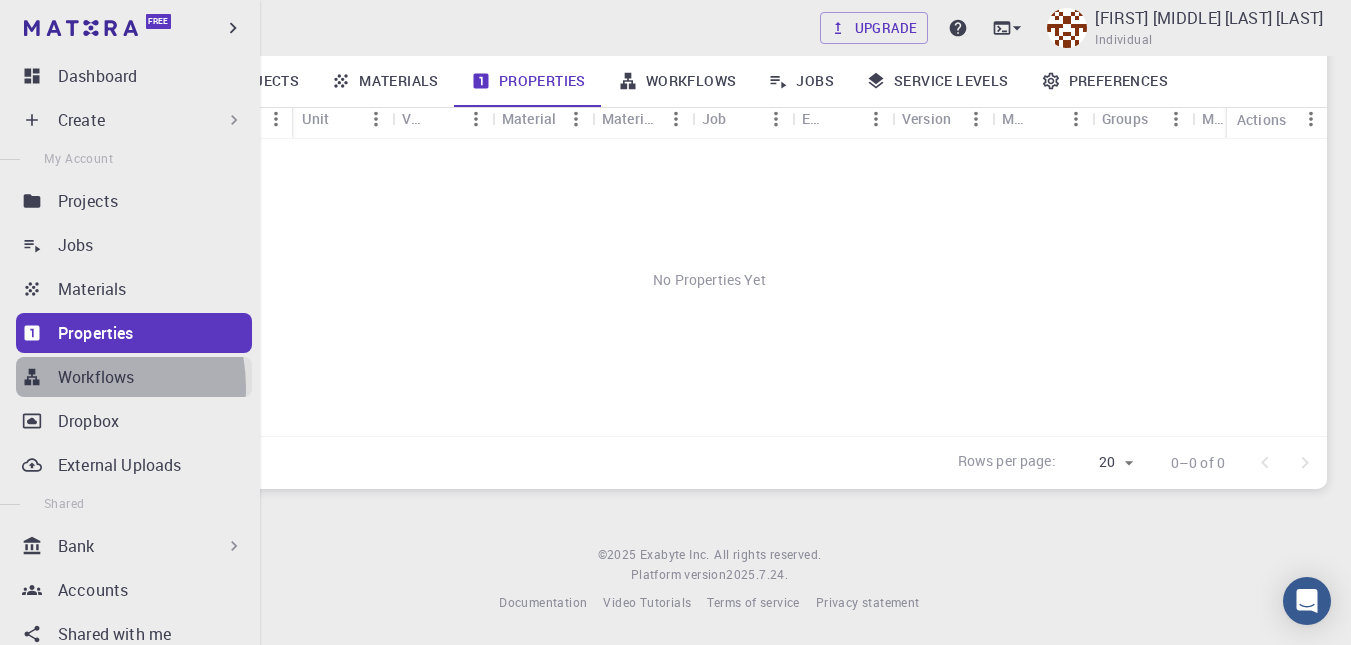 click on "Workflows" at bounding box center (96, 377) 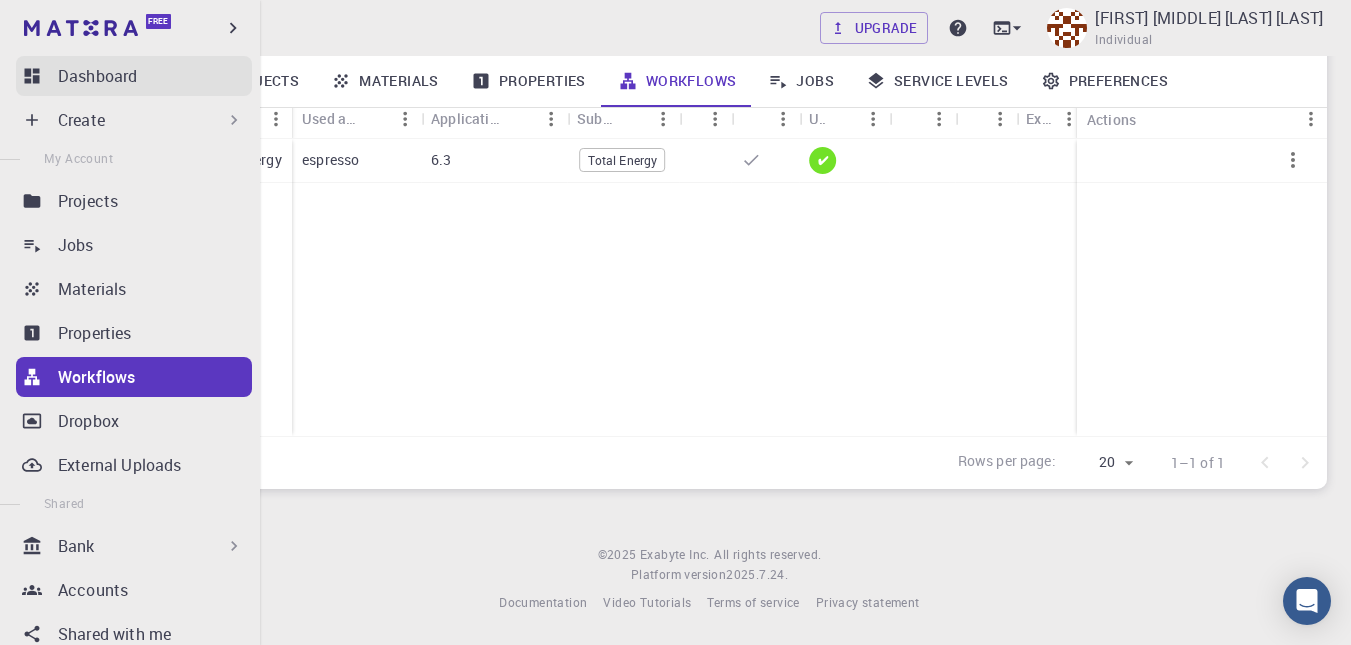 click on "Dashboard" at bounding box center [97, 76] 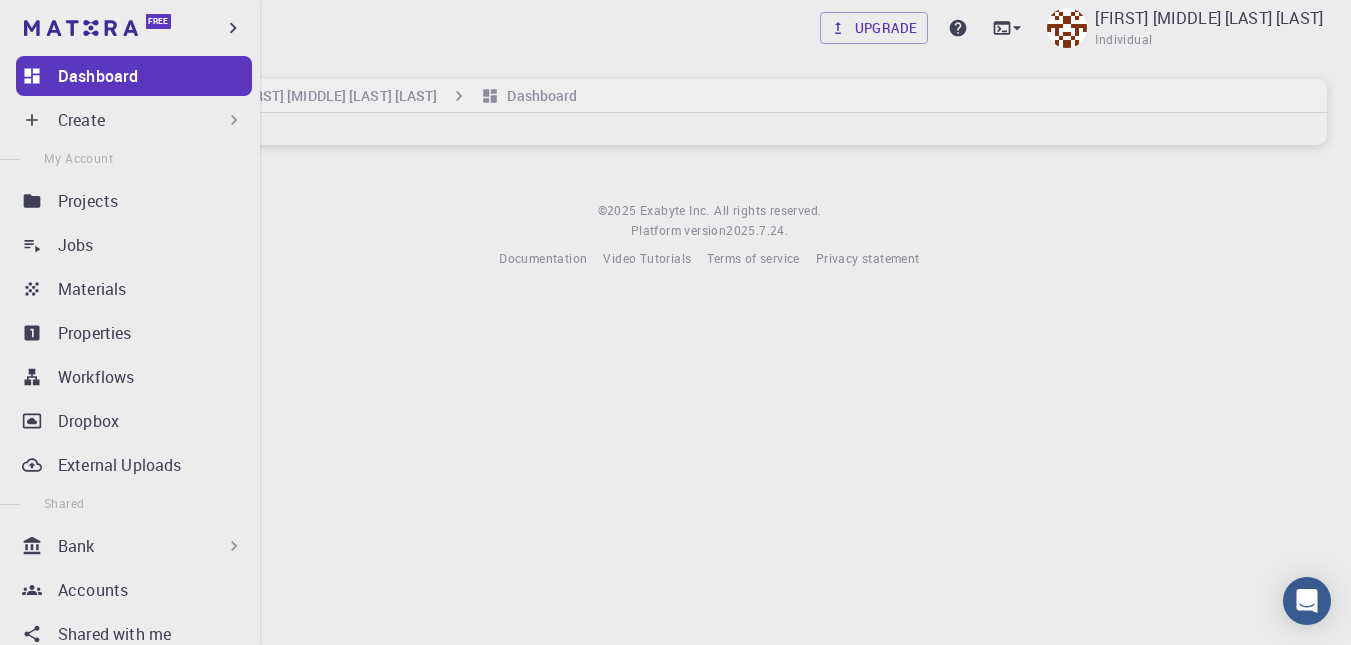 scroll, scrollTop: 0, scrollLeft: 0, axis: both 